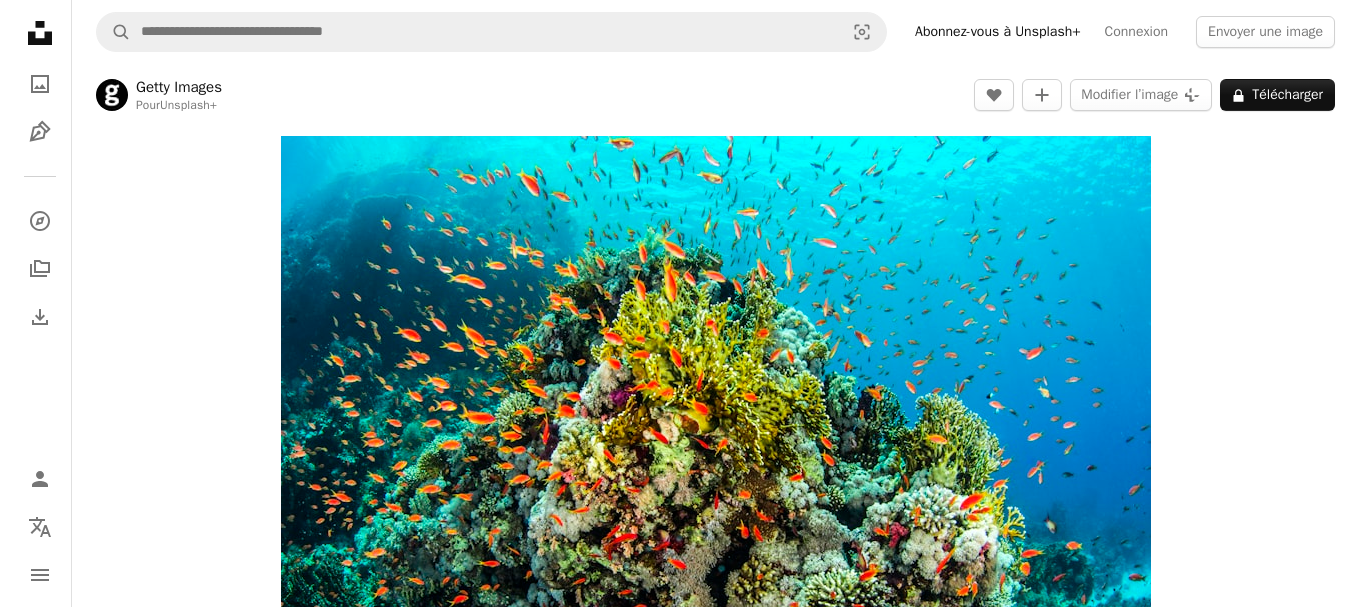 scroll, scrollTop: 109, scrollLeft: 0, axis: vertical 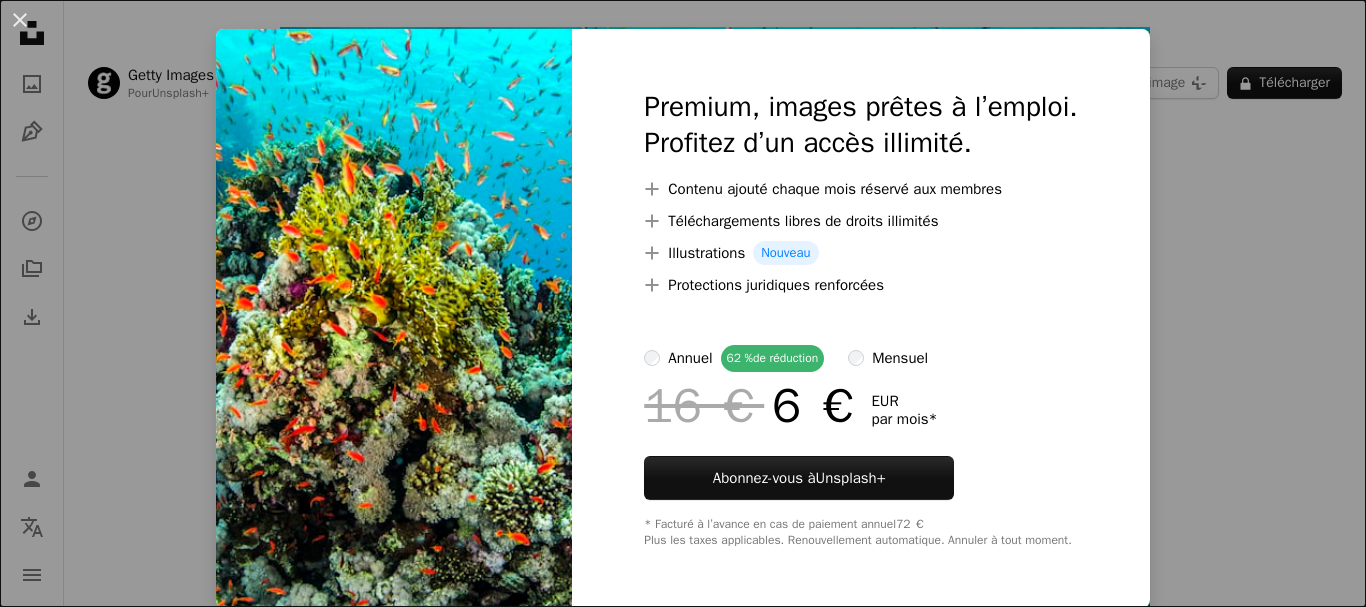 click on "An X shape Premium, images prêtes à l’emploi. Profitez d’un accès illimité. A plus sign Contenu ajouté chaque mois réservé aux membres A plus sign Téléchargements libres de droits illimités A plus sign Illustrations  Nouveau A plus sign Protections juridiques renforcées annuel 62 %  de réduction mensuel 16 €   6 € EUR par mois * Abonnez-vous à  Unsplash+ * Facturé à l’avance en cas de paiement annuel  72 € Plus les taxes applicables. Renouvellement automatique. Annuler à tout moment." at bounding box center [683, 303] 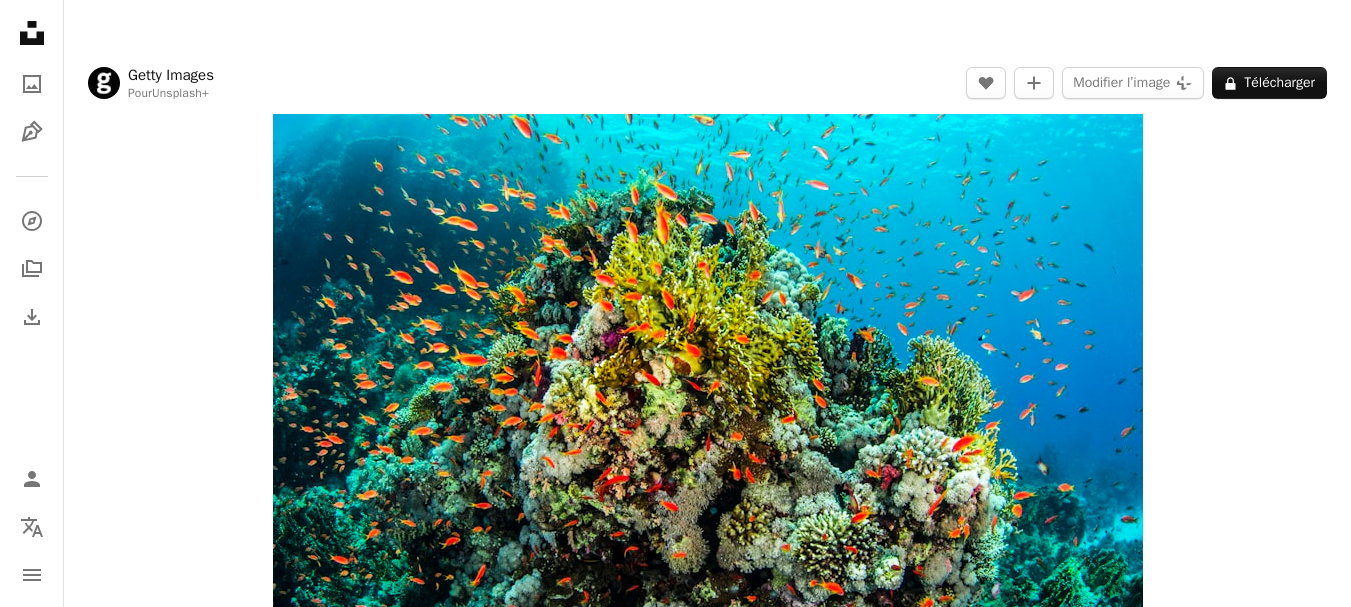 scroll, scrollTop: 57, scrollLeft: 0, axis: vertical 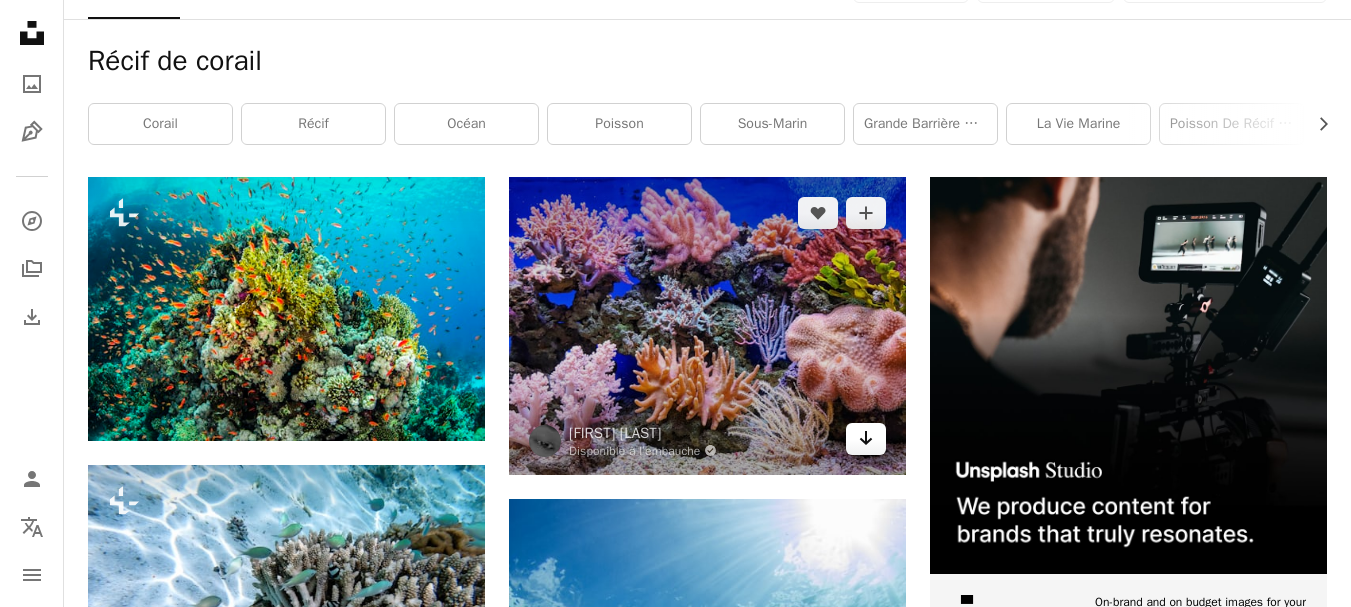 click on "Arrow pointing down" at bounding box center [866, 439] 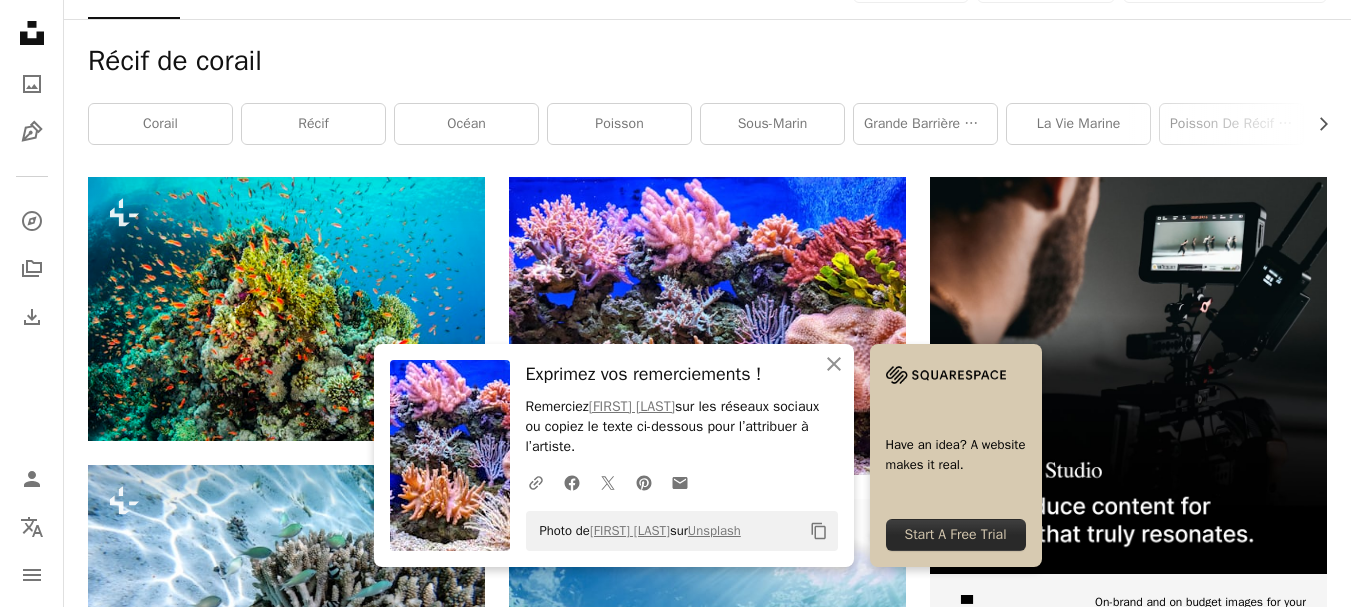 scroll, scrollTop: 0, scrollLeft: 0, axis: both 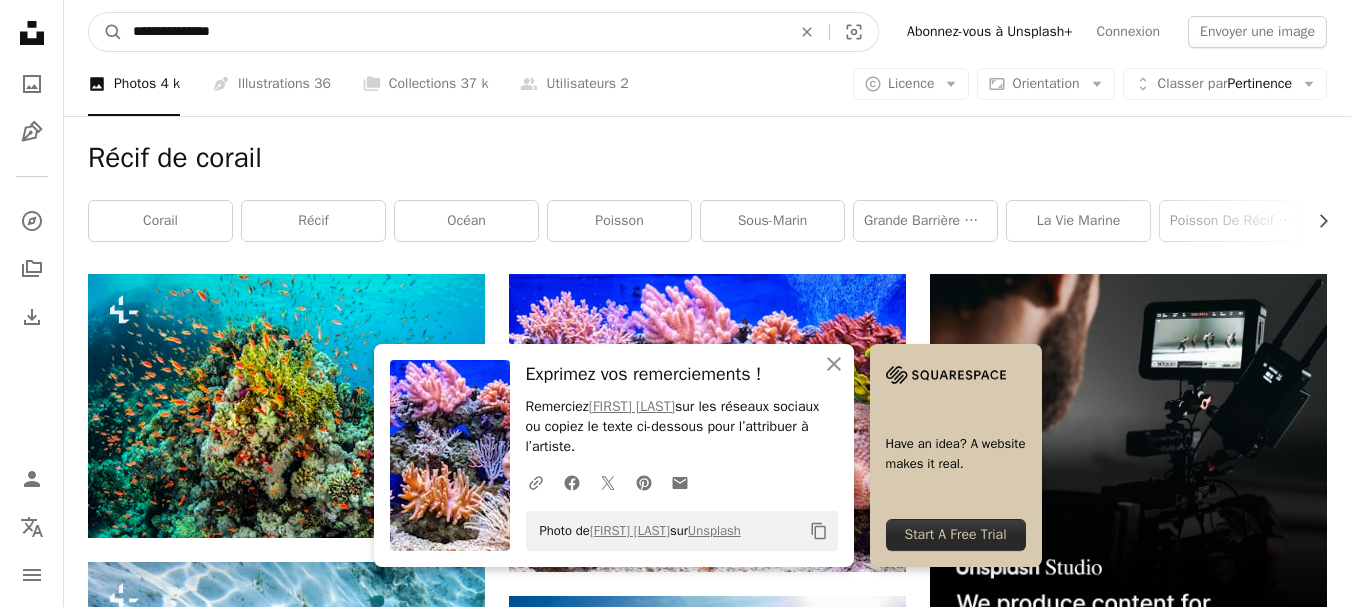 click on "**********" at bounding box center [454, 32] 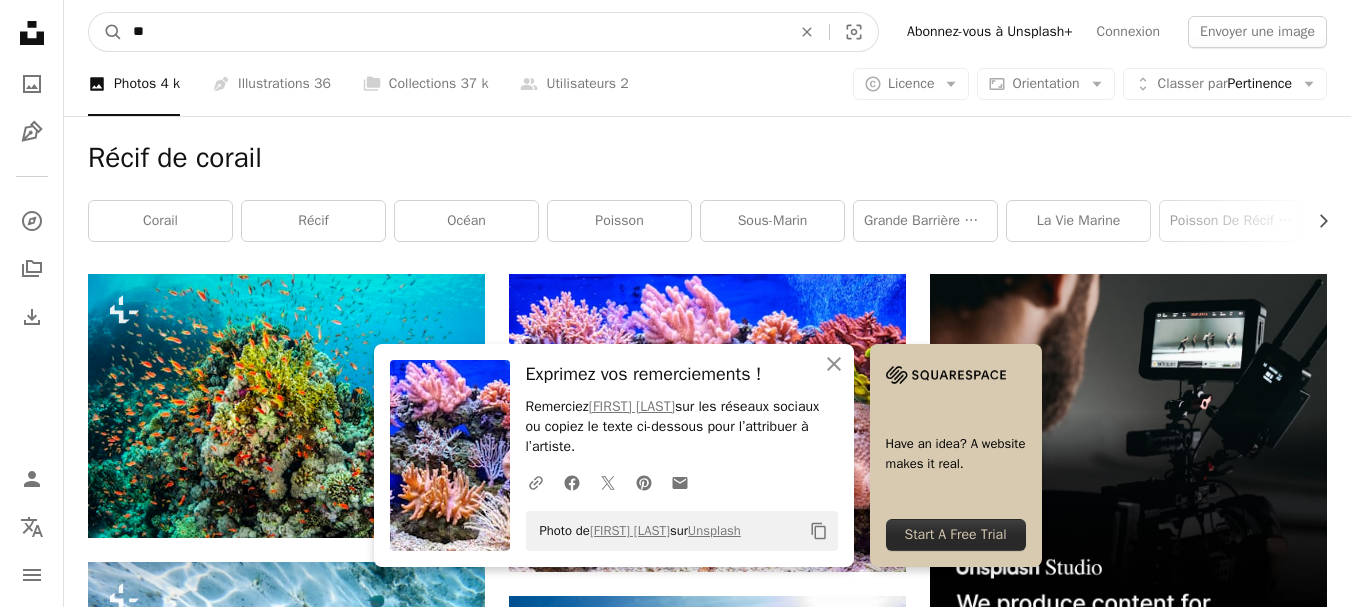 type on "*" 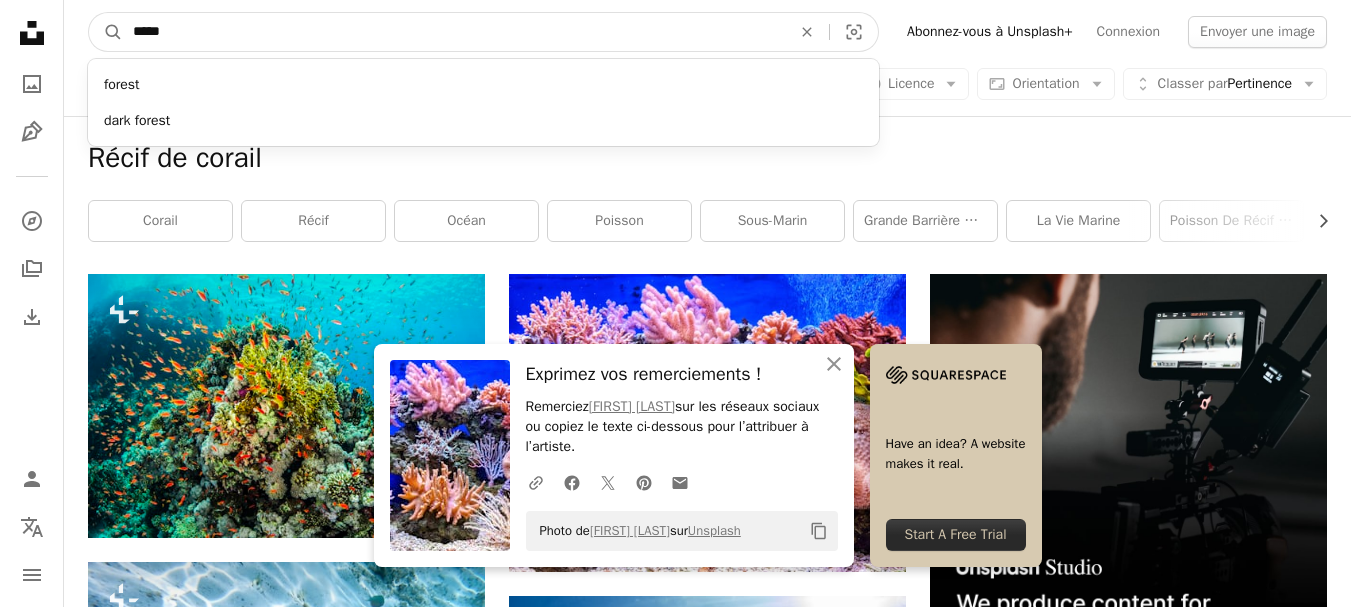 type on "*****" 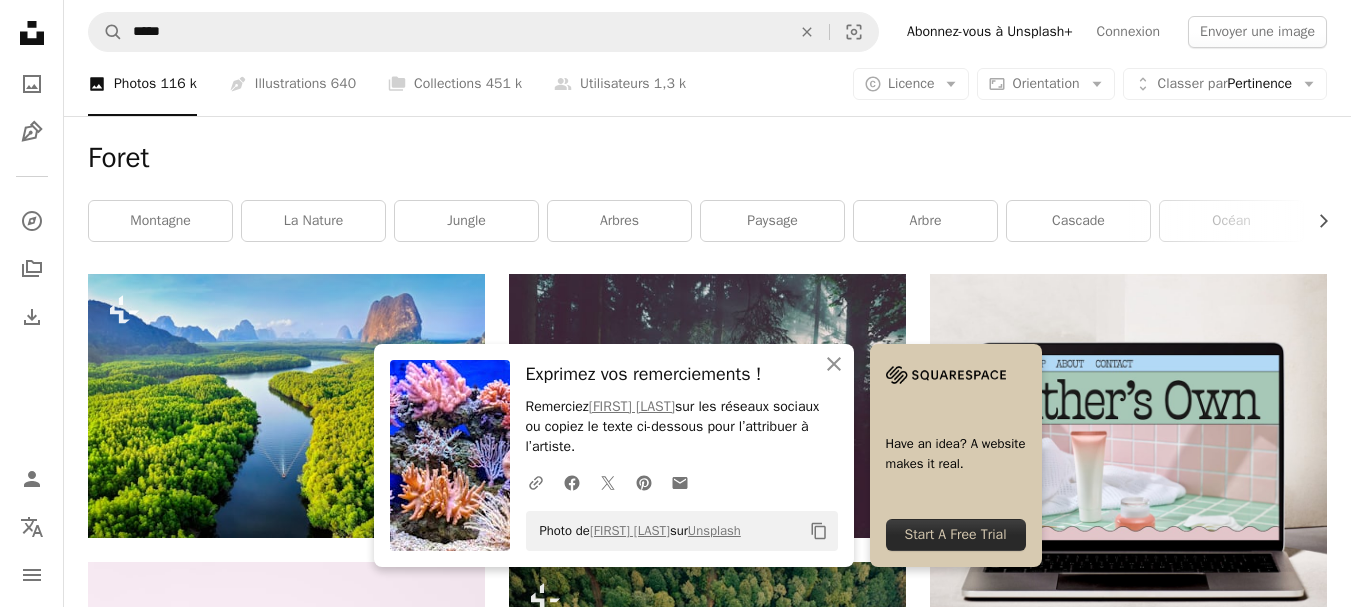 click on "Unsplash logo Accueil Unsplash A photo Pen Tool A compass A stack of folders Download Person Localization icon navigation menu" at bounding box center [32, 303] 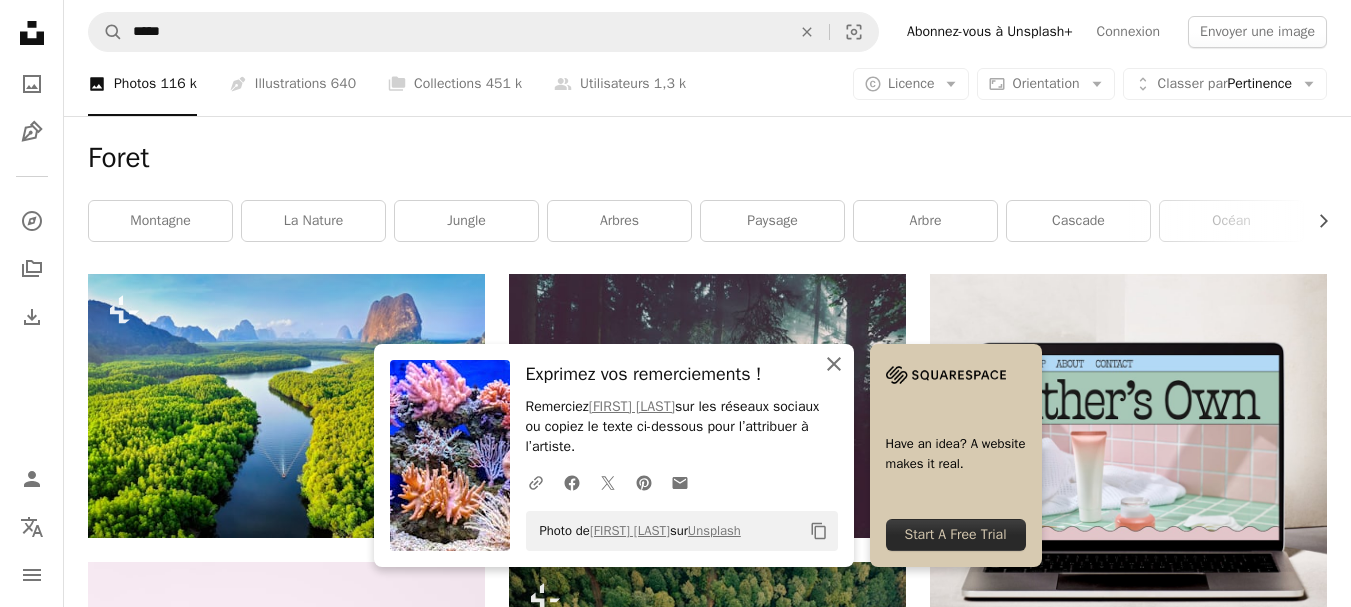 click on "An X shape" 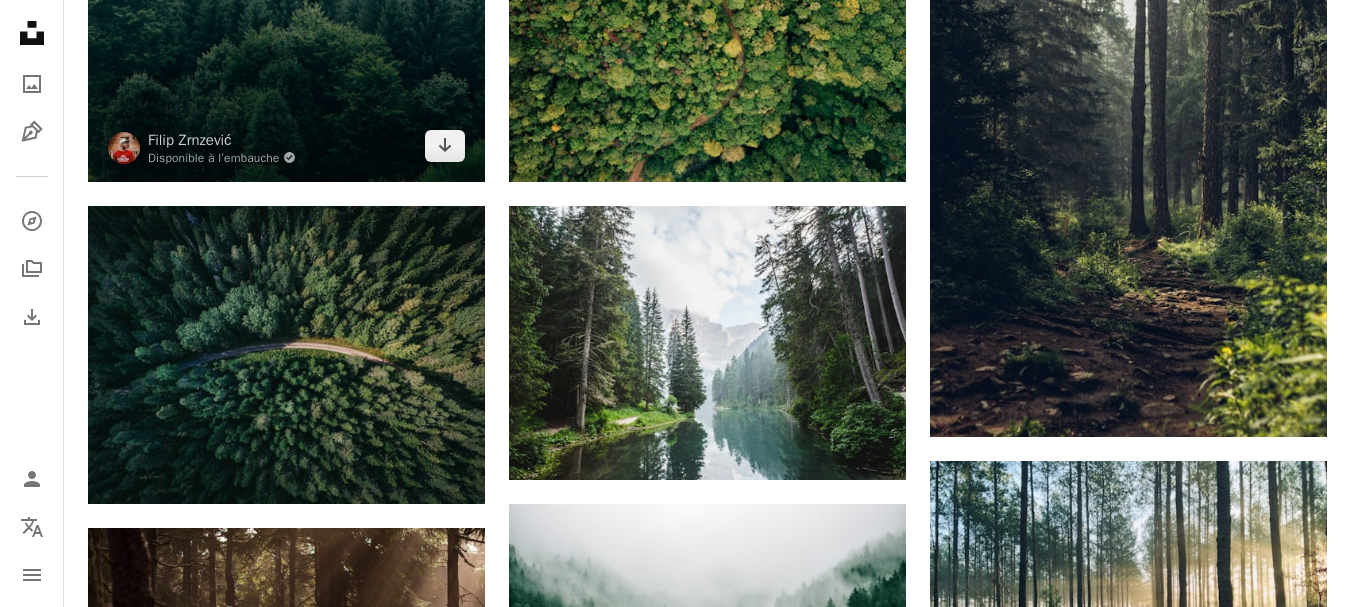 scroll, scrollTop: 978, scrollLeft: 0, axis: vertical 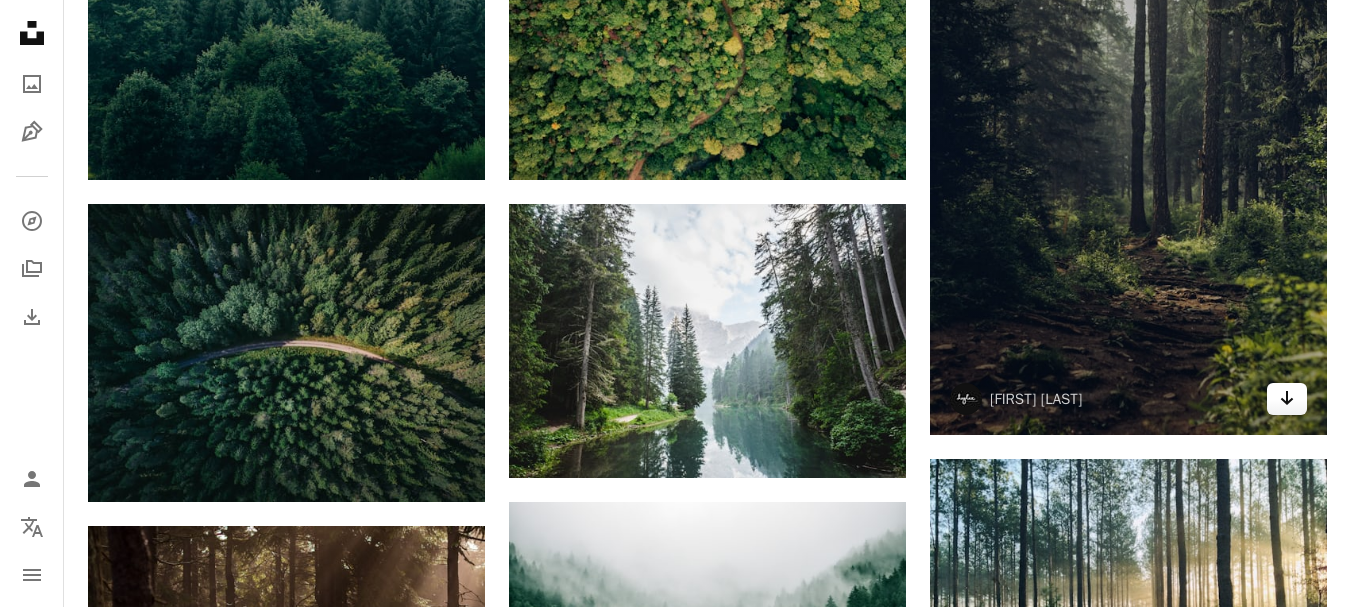 click on "Arrow pointing down" 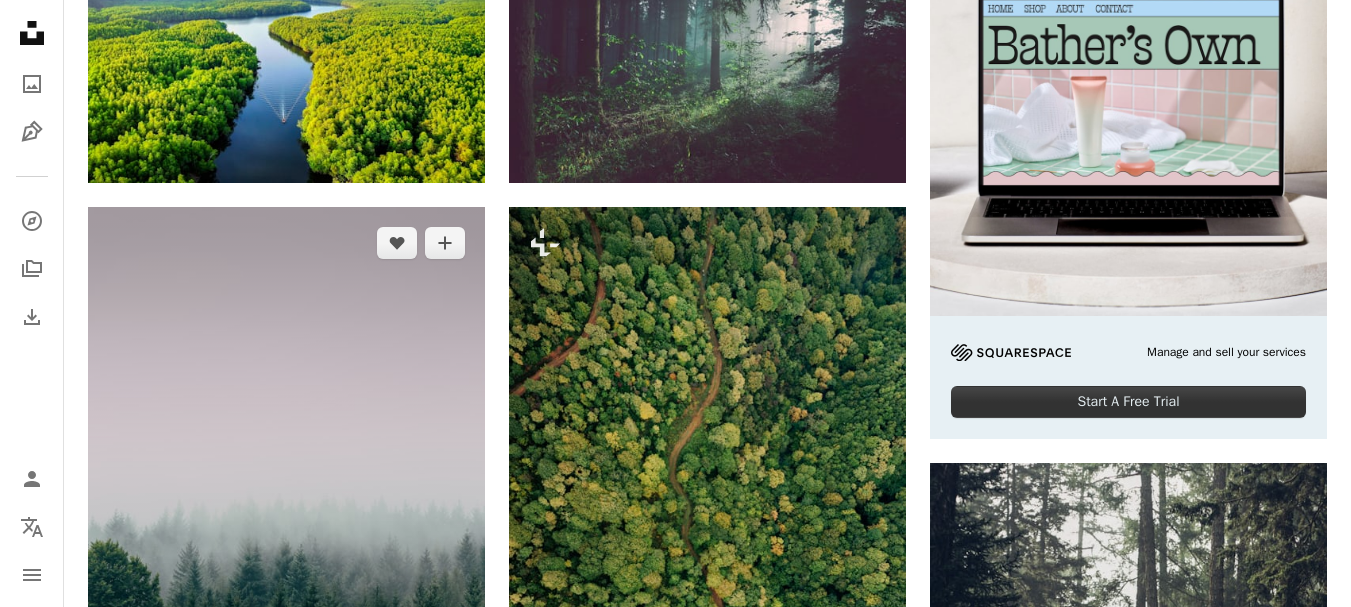 scroll, scrollTop: 0, scrollLeft: 0, axis: both 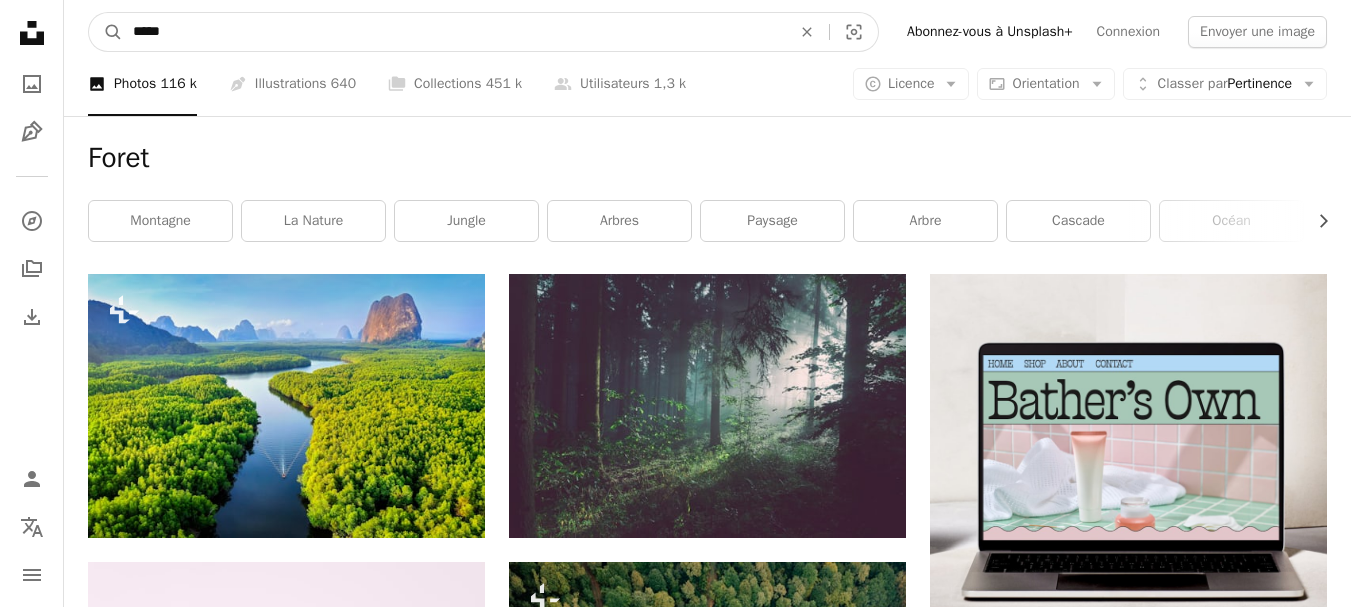 click on "*****" at bounding box center (454, 32) 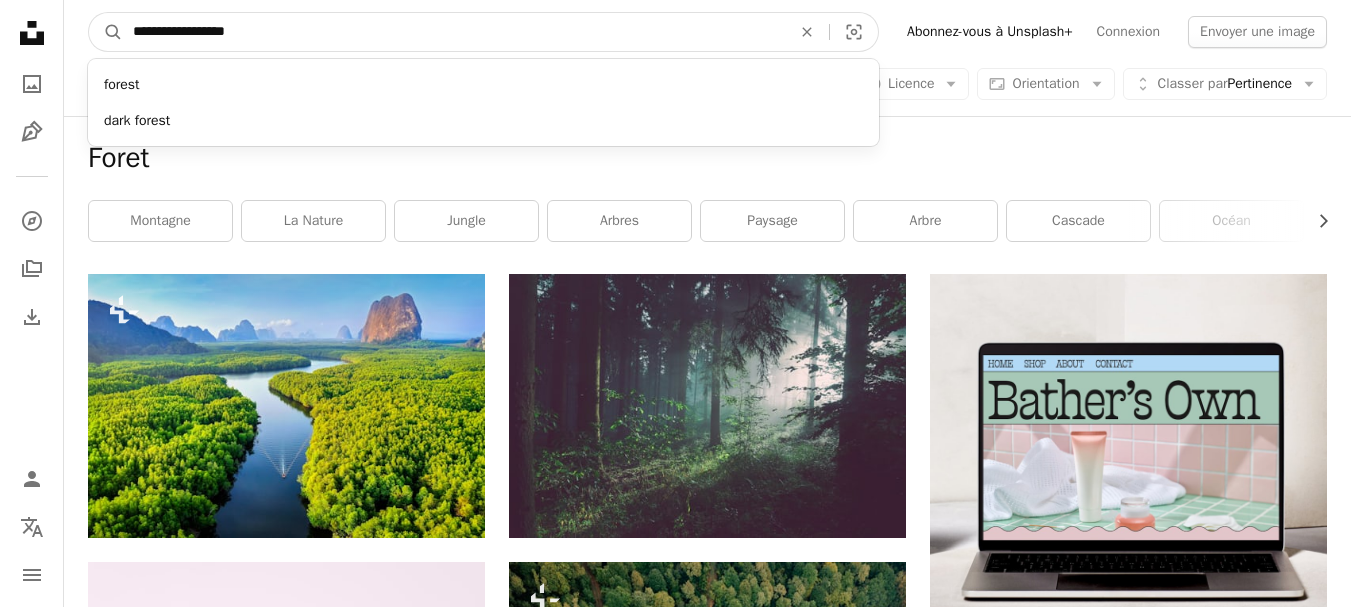 click on "A magnifying glass" at bounding box center (106, 32) 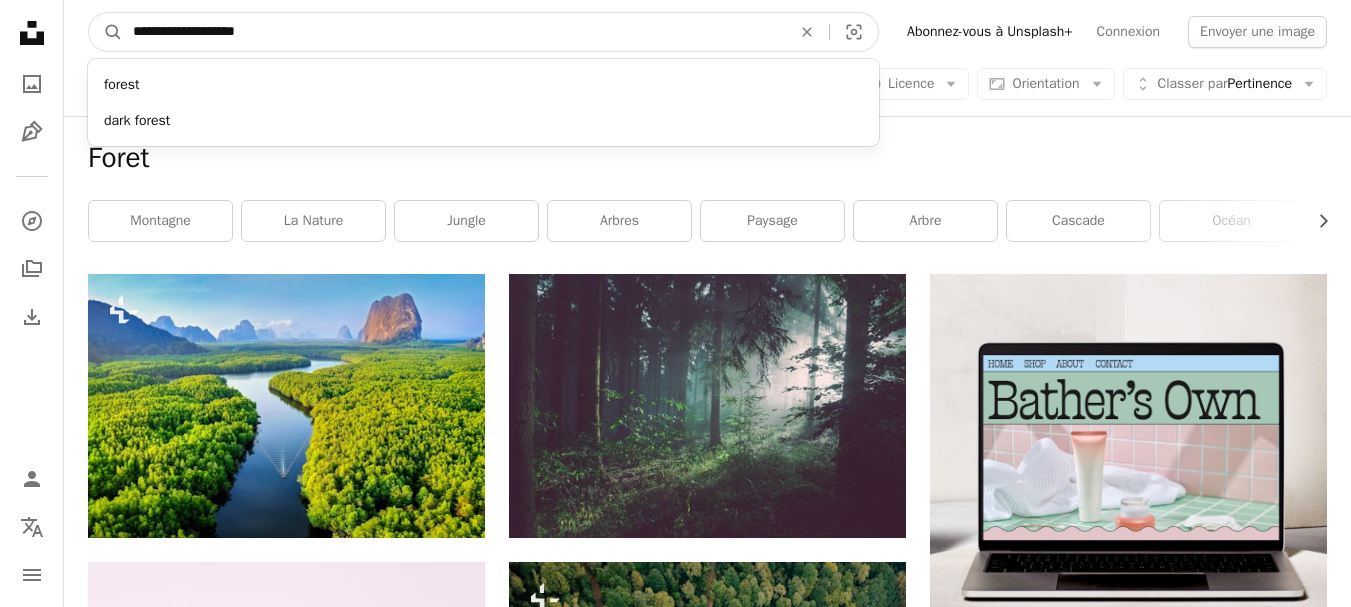 type on "**********" 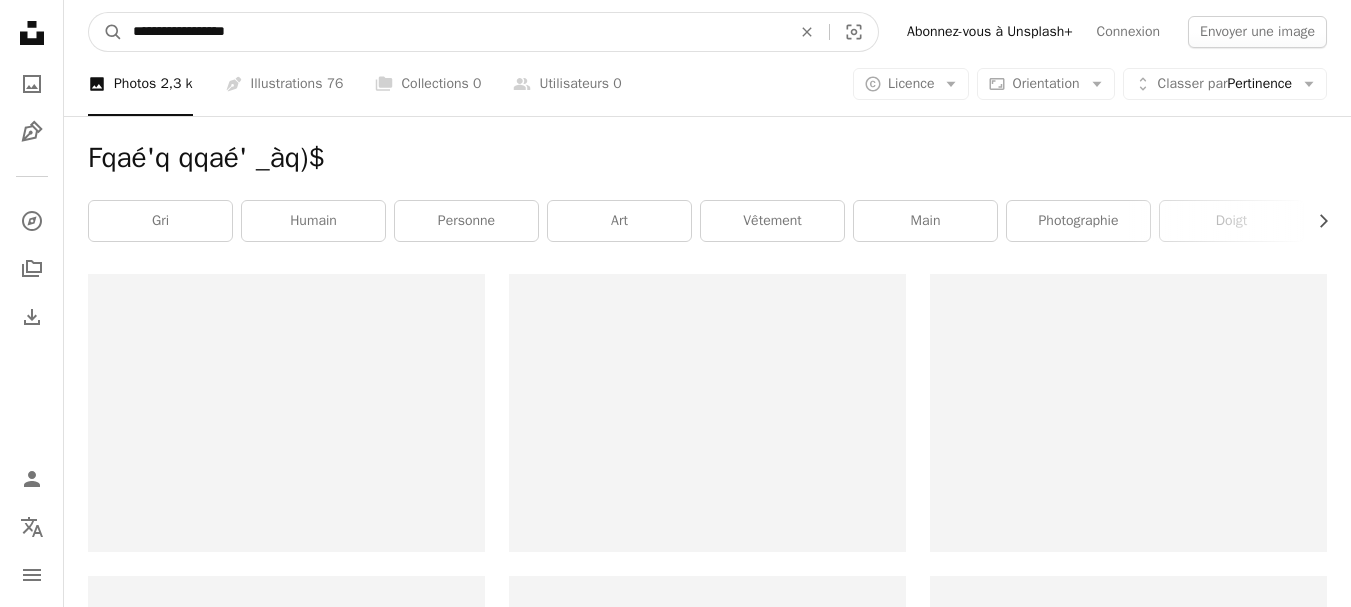 click on "**********" at bounding box center (454, 32) 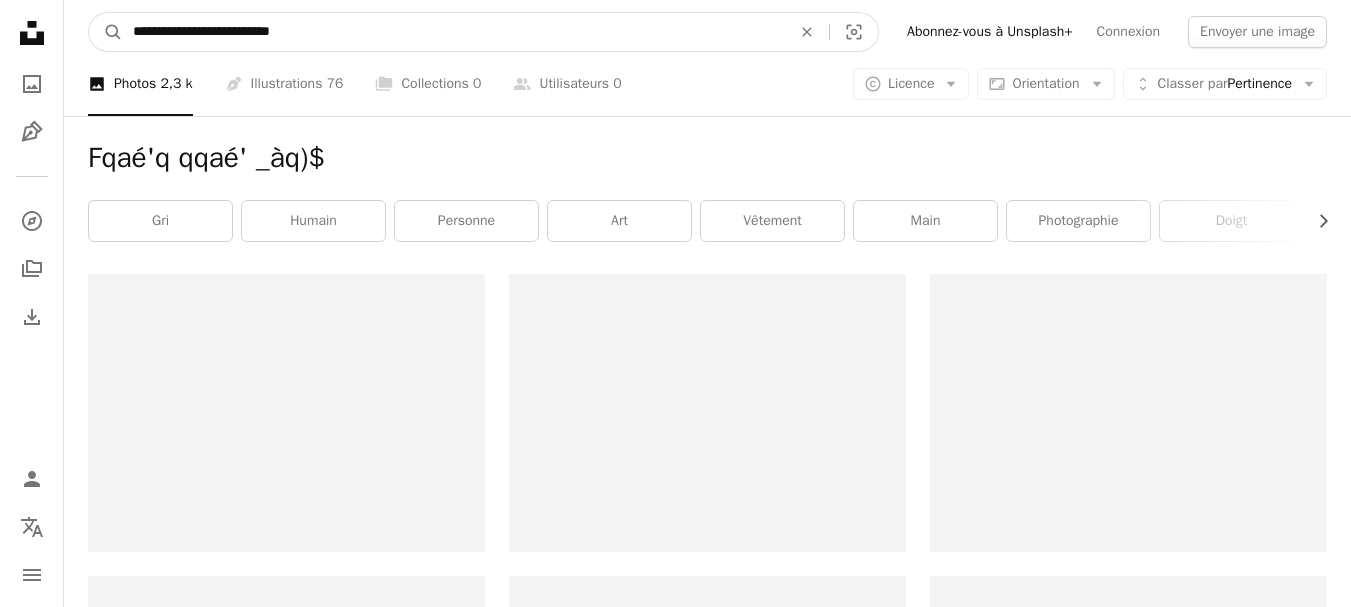 click on "A magnifying glass" at bounding box center (106, 32) 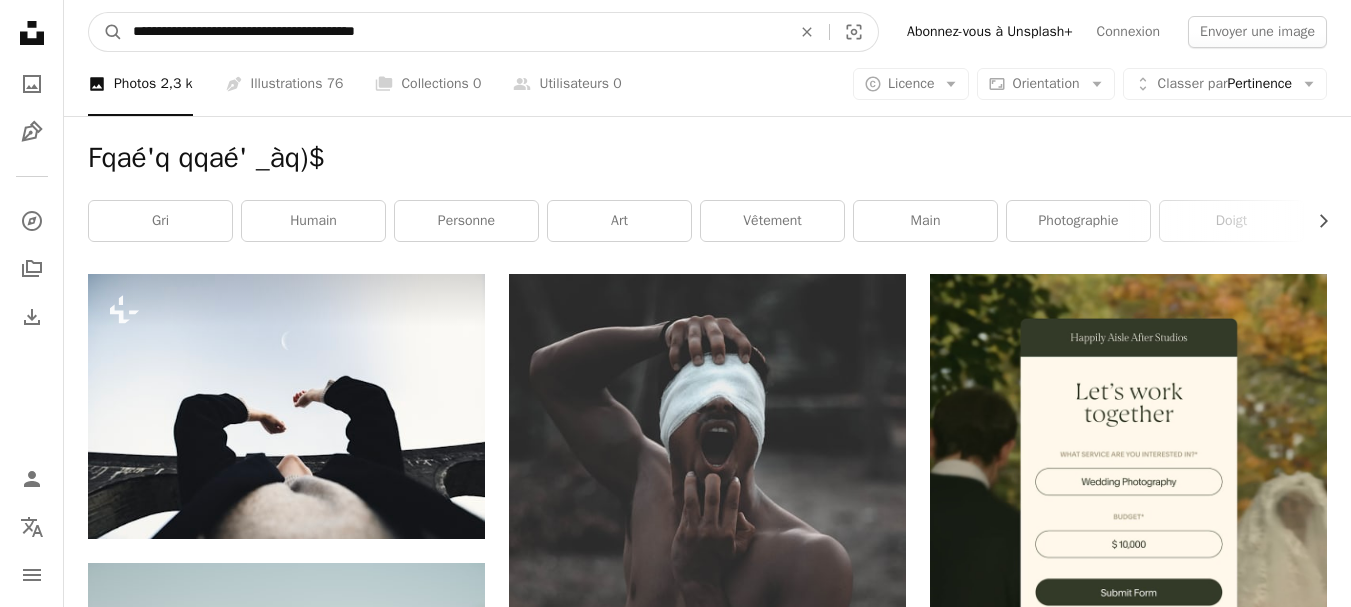 click on "A magnifying glass" at bounding box center [106, 32] 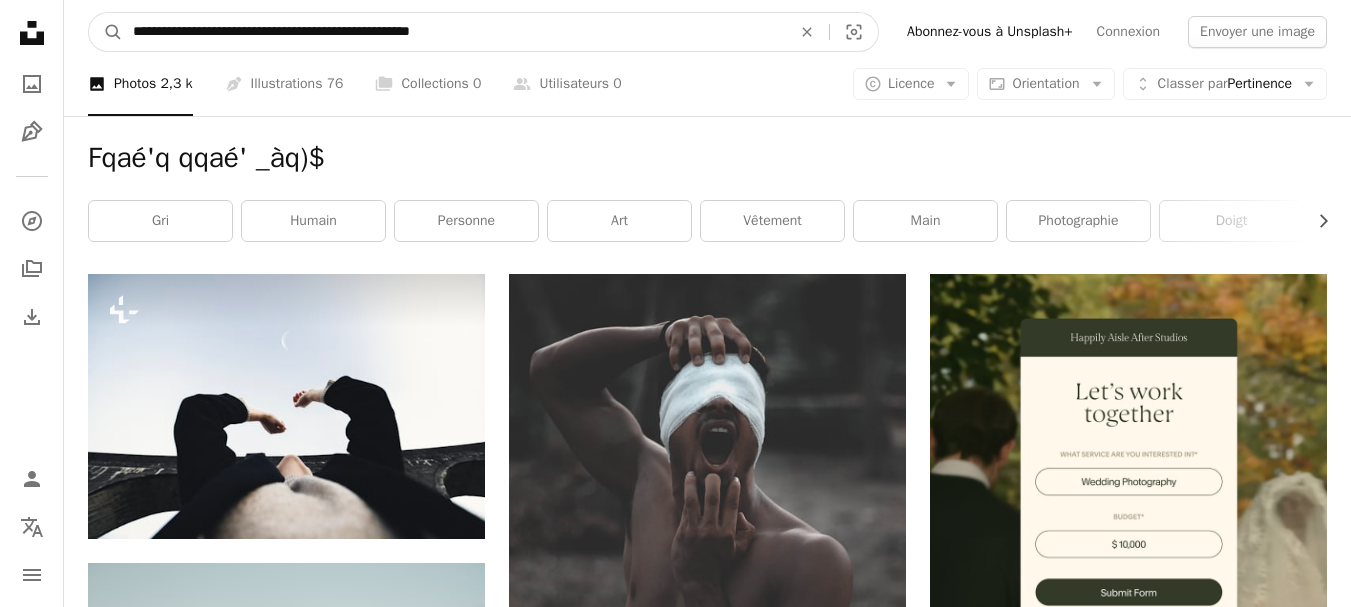 click on "A magnifying glass" at bounding box center (106, 32) 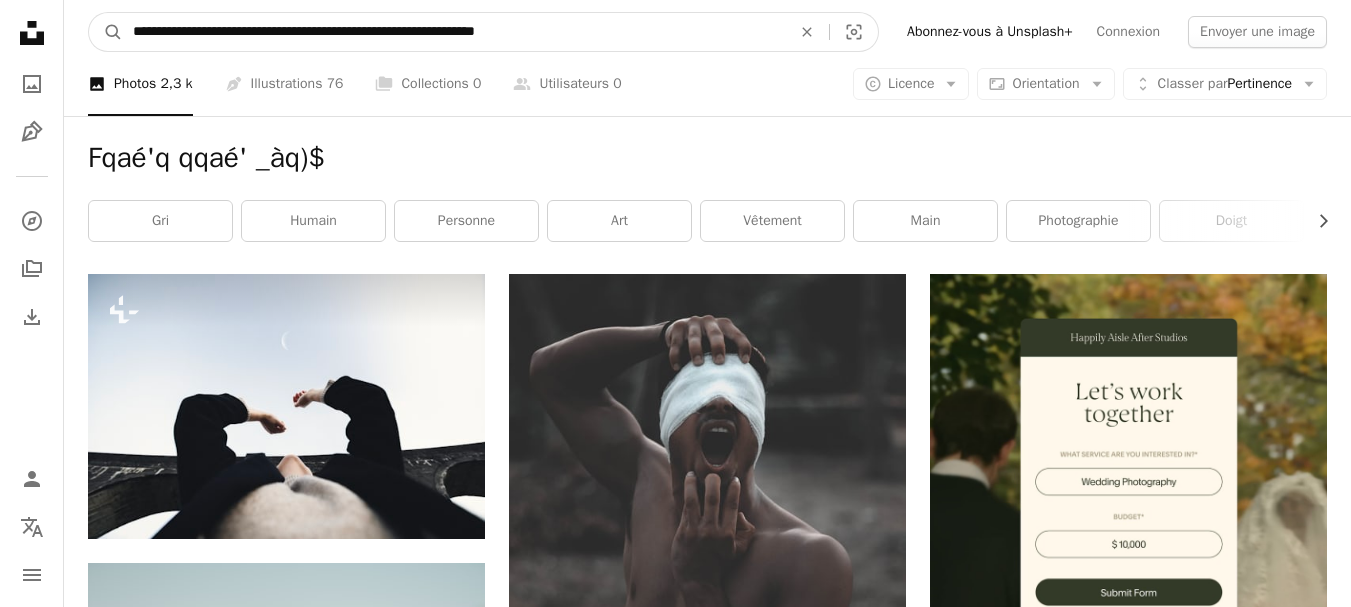 click on "A magnifying glass" at bounding box center (106, 32) 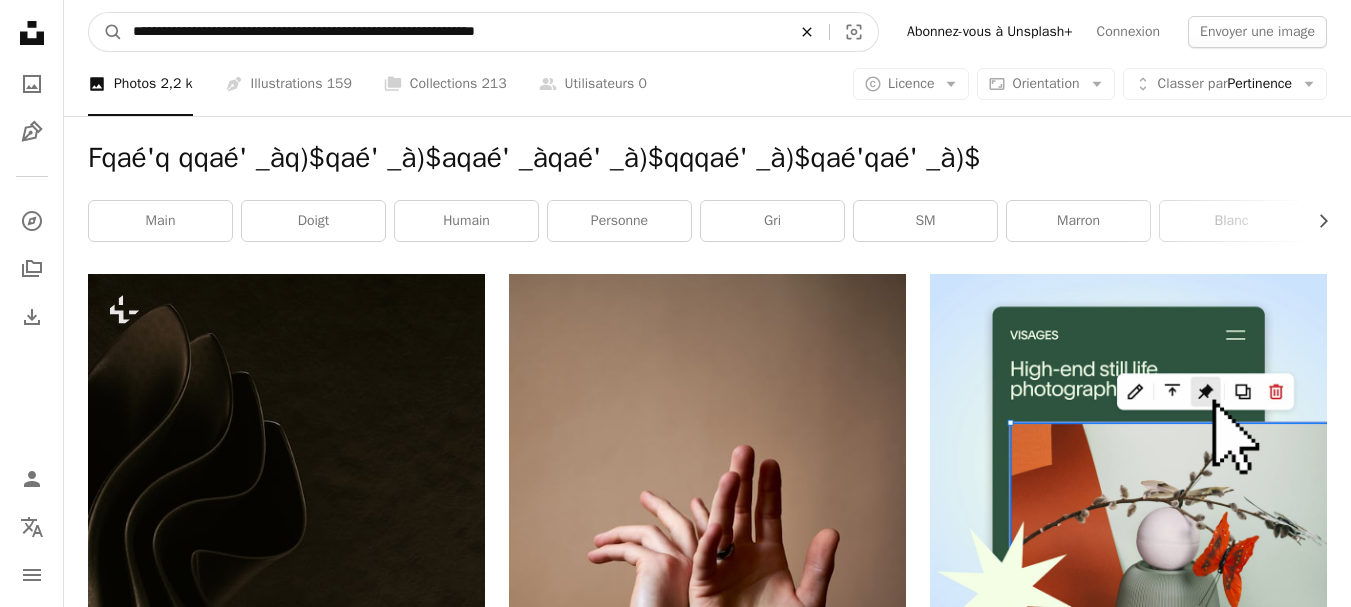 click 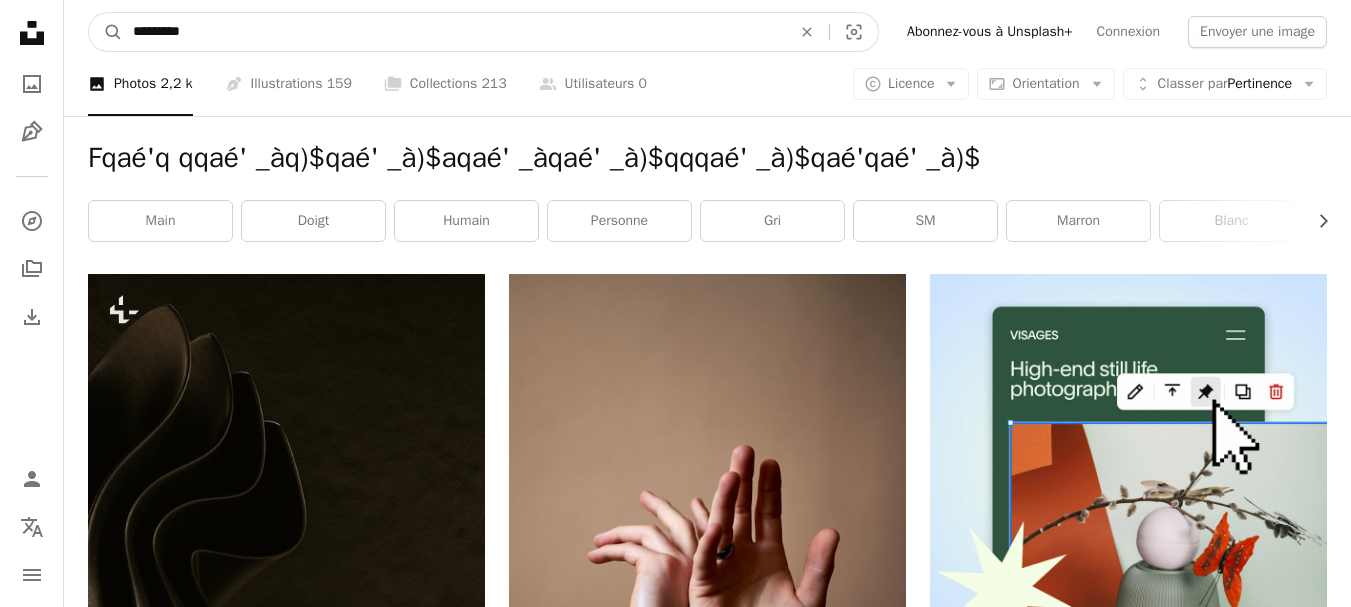 click on "A magnifying glass" at bounding box center [106, 32] 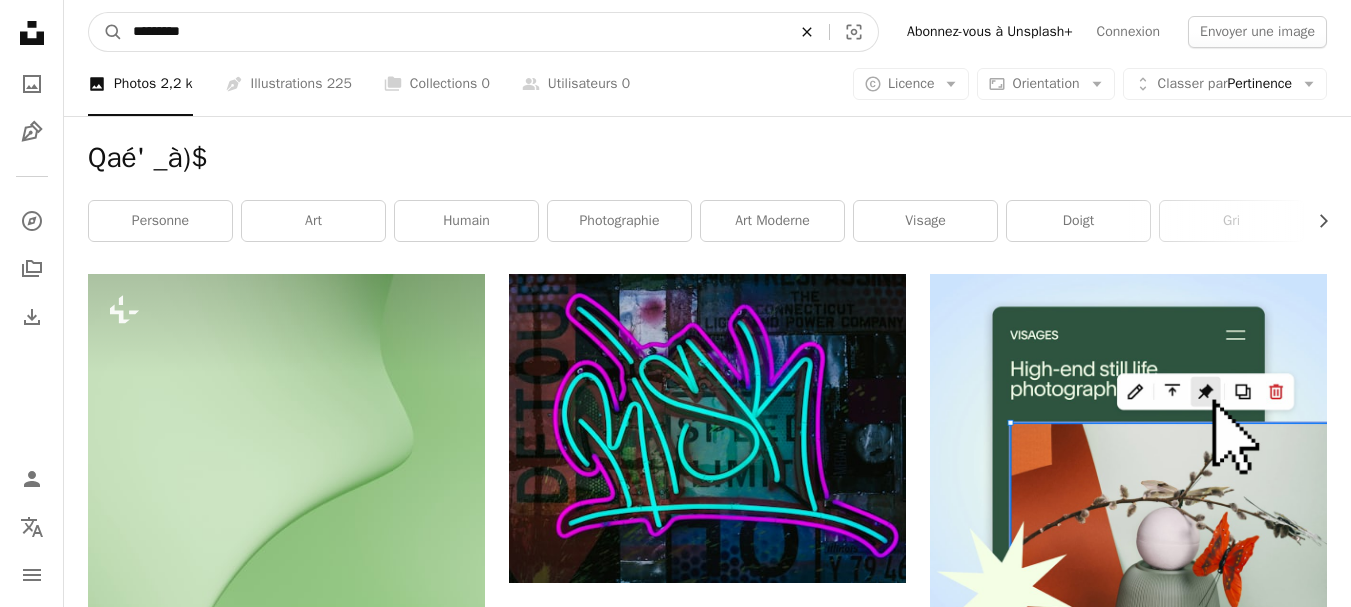 click on "An X shape" 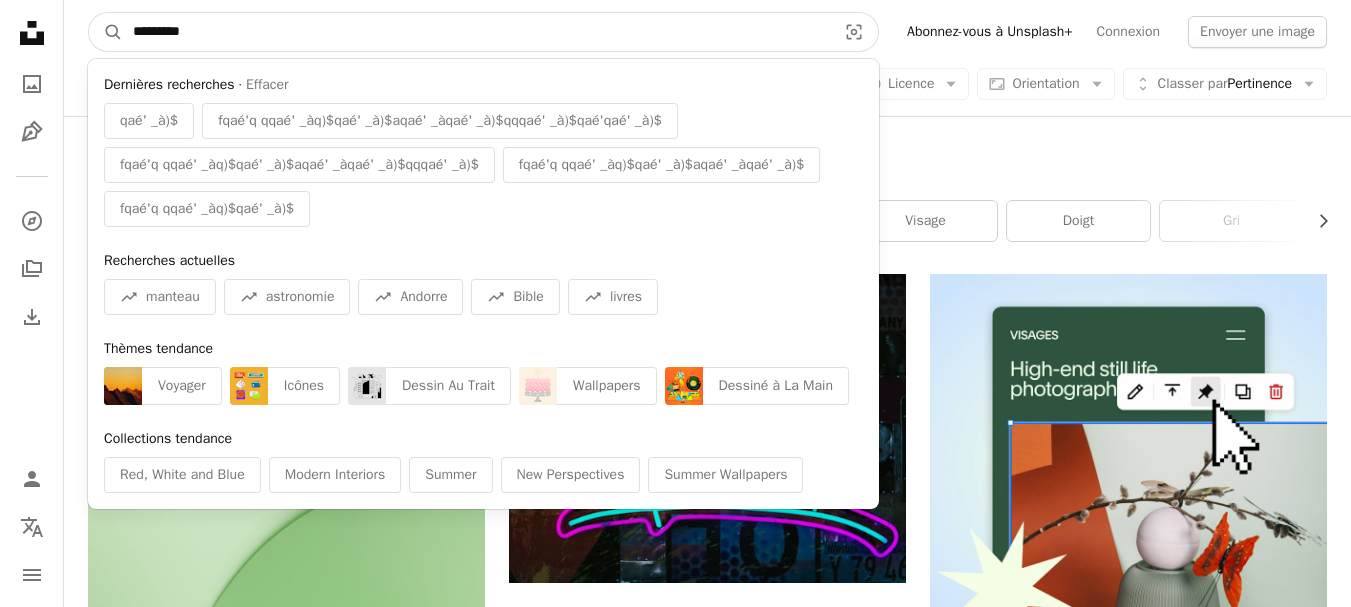 click on "A magnifying glass" at bounding box center [106, 32] 